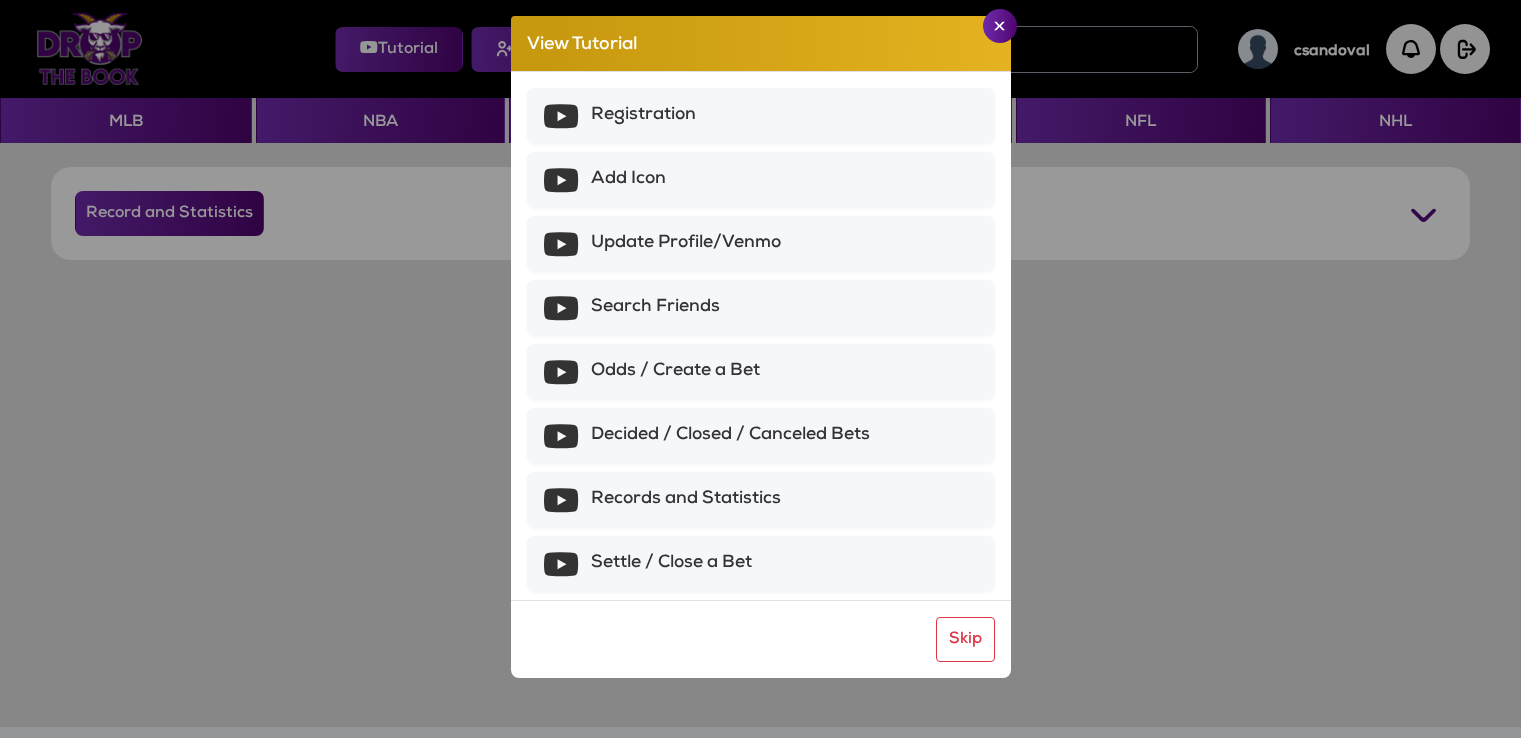 scroll, scrollTop: 0, scrollLeft: 0, axis: both 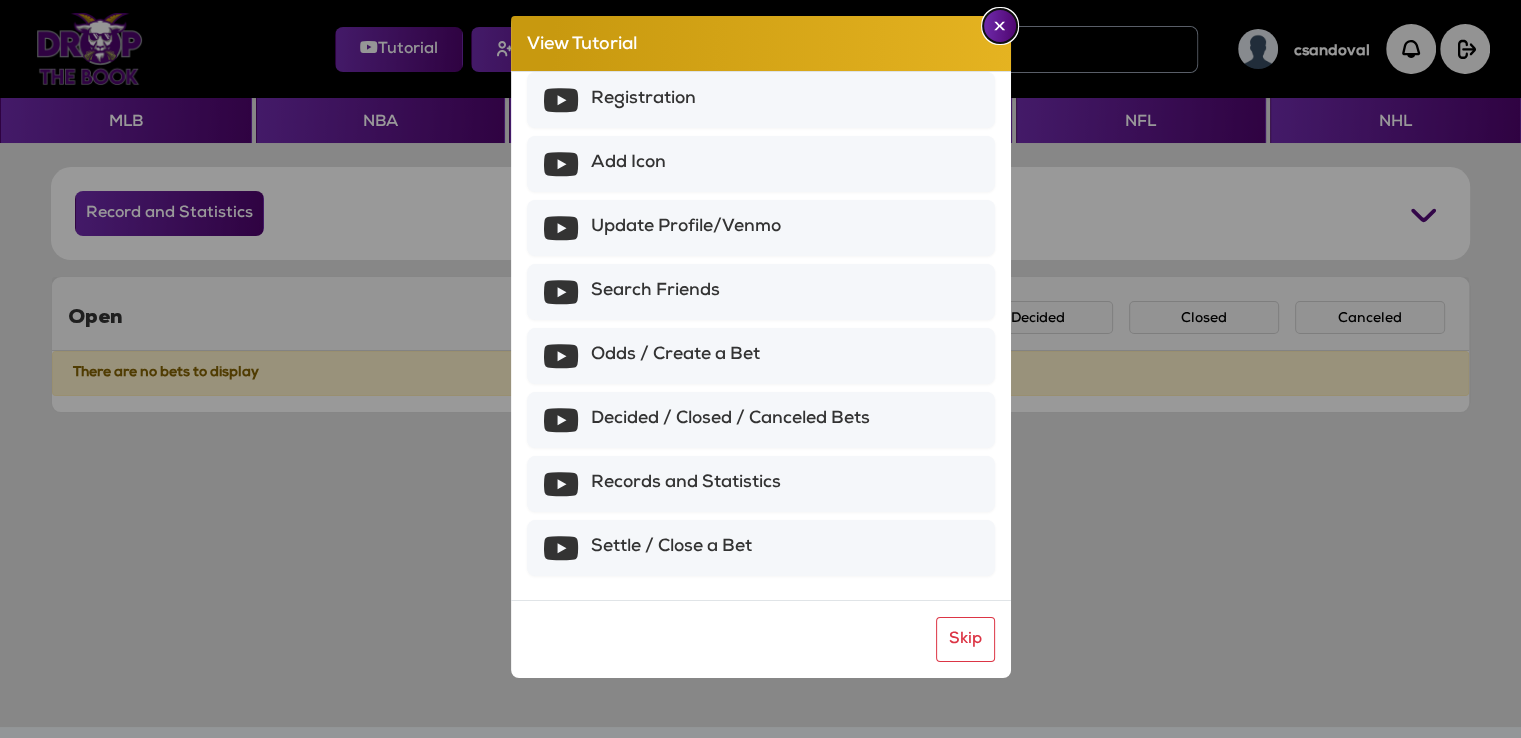 click 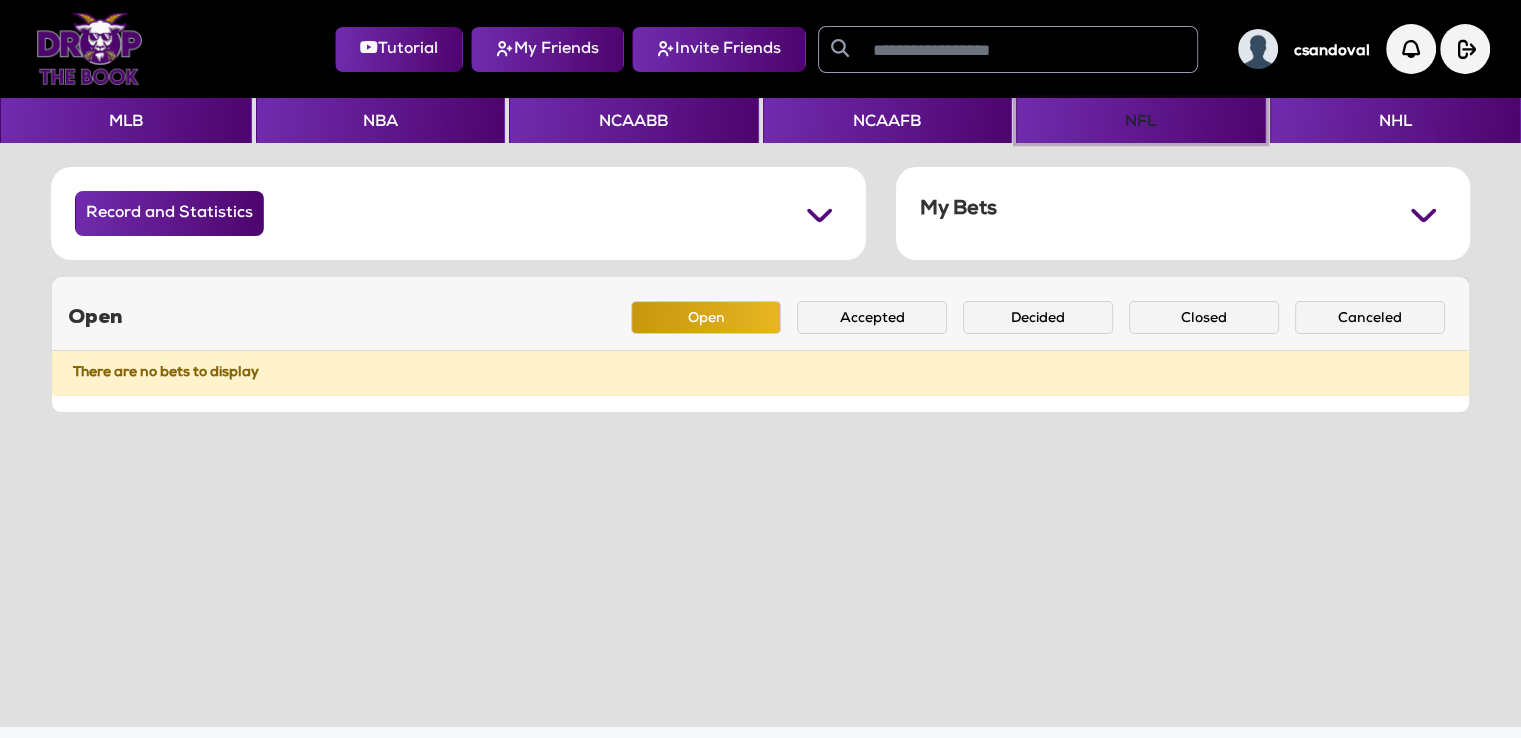 click on "NFL" 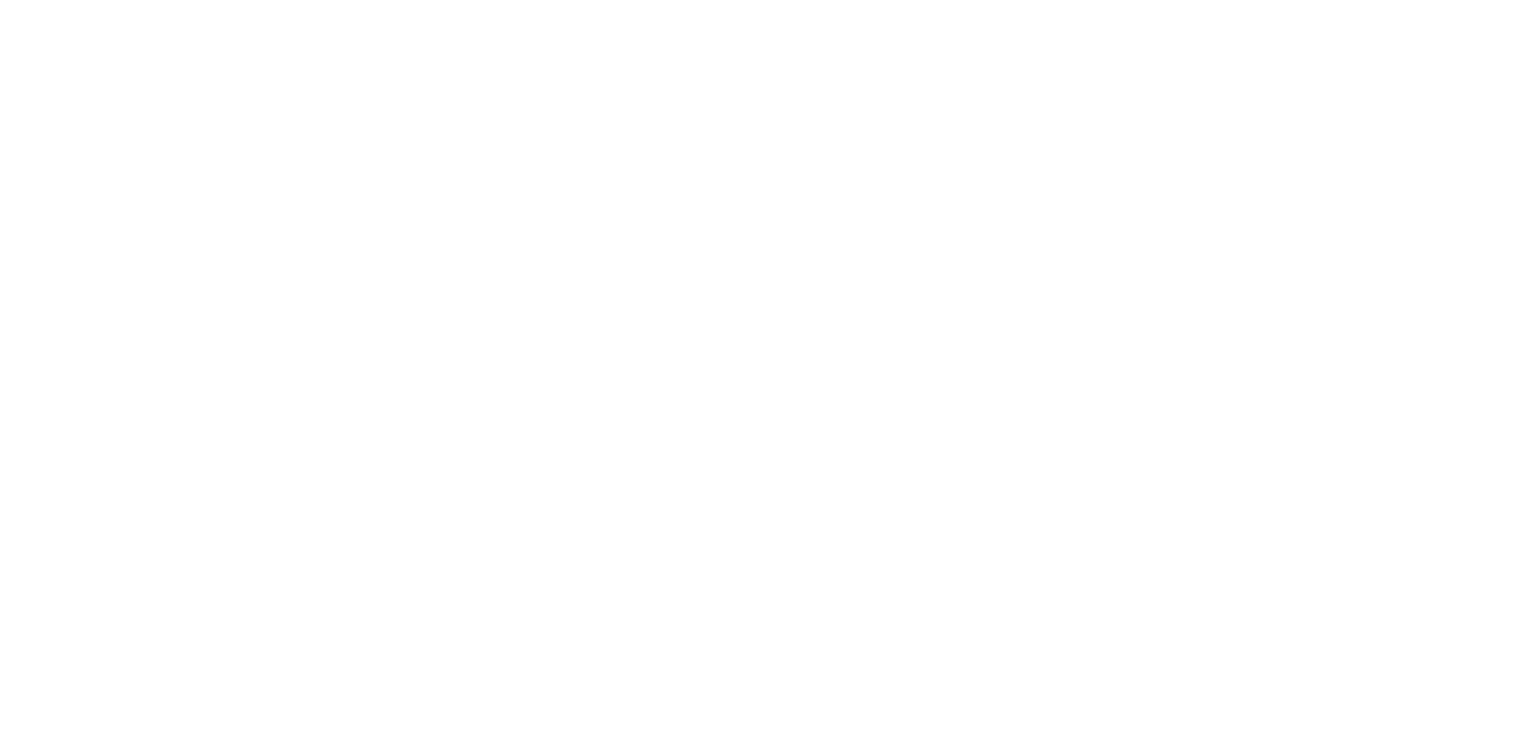 scroll, scrollTop: 0, scrollLeft: 0, axis: both 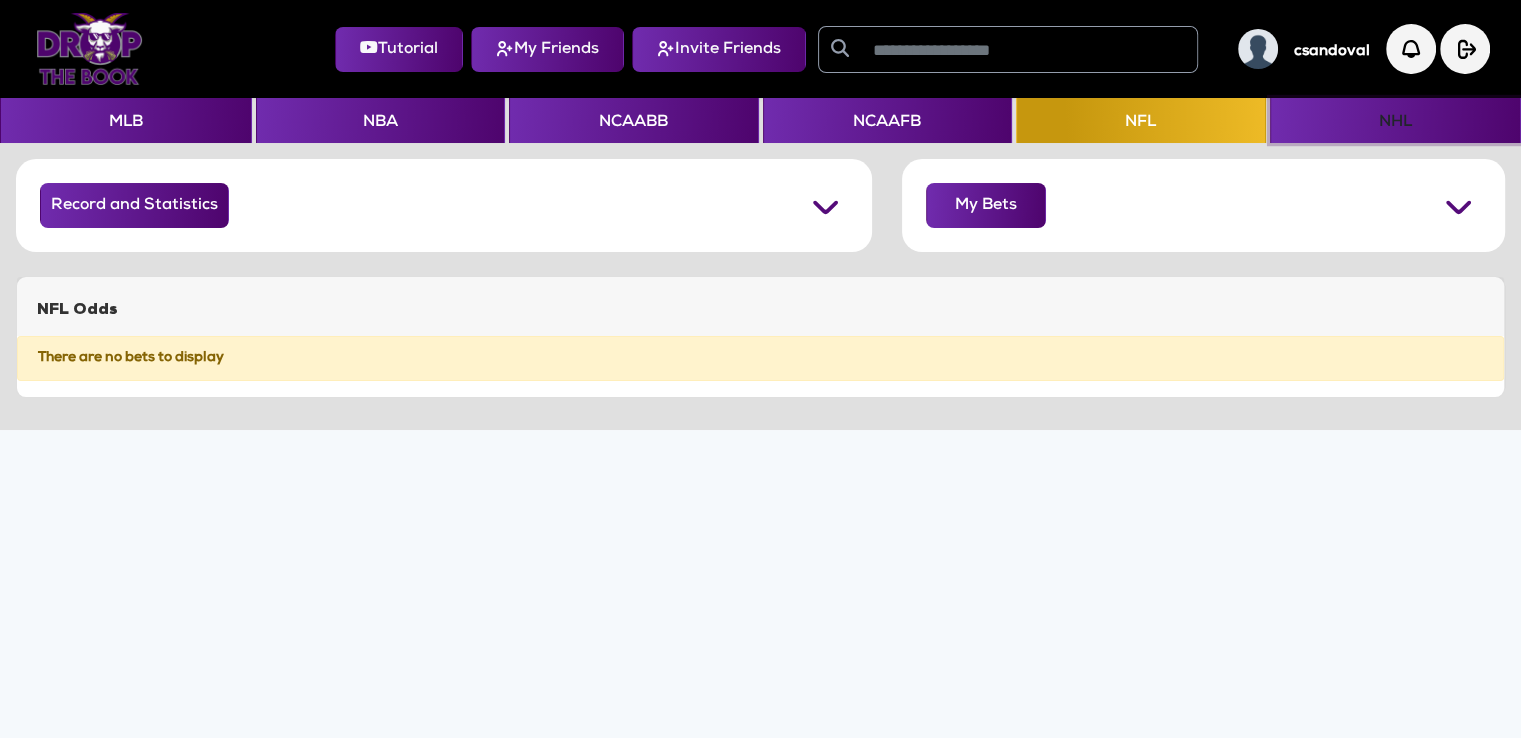 click on "NHL" 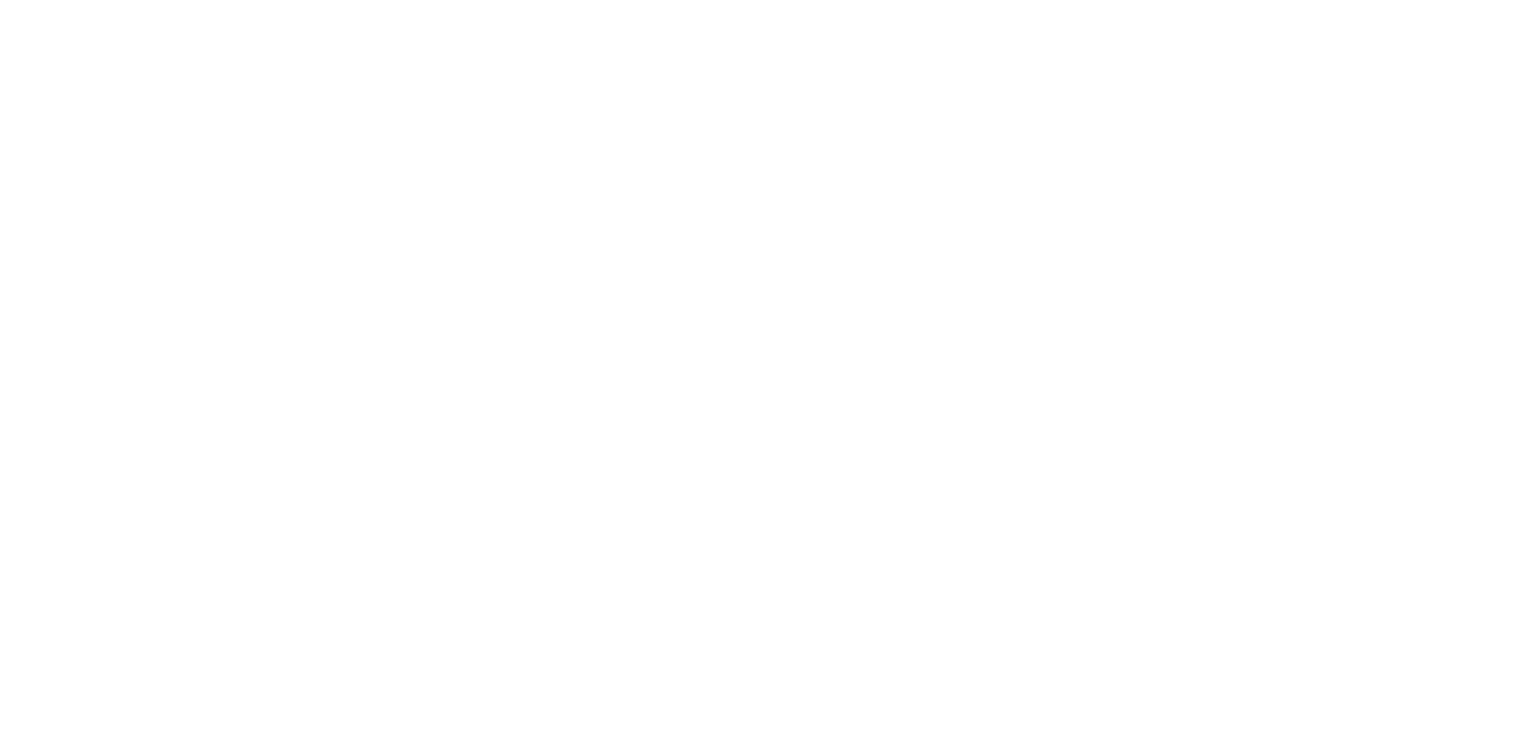scroll, scrollTop: 0, scrollLeft: 0, axis: both 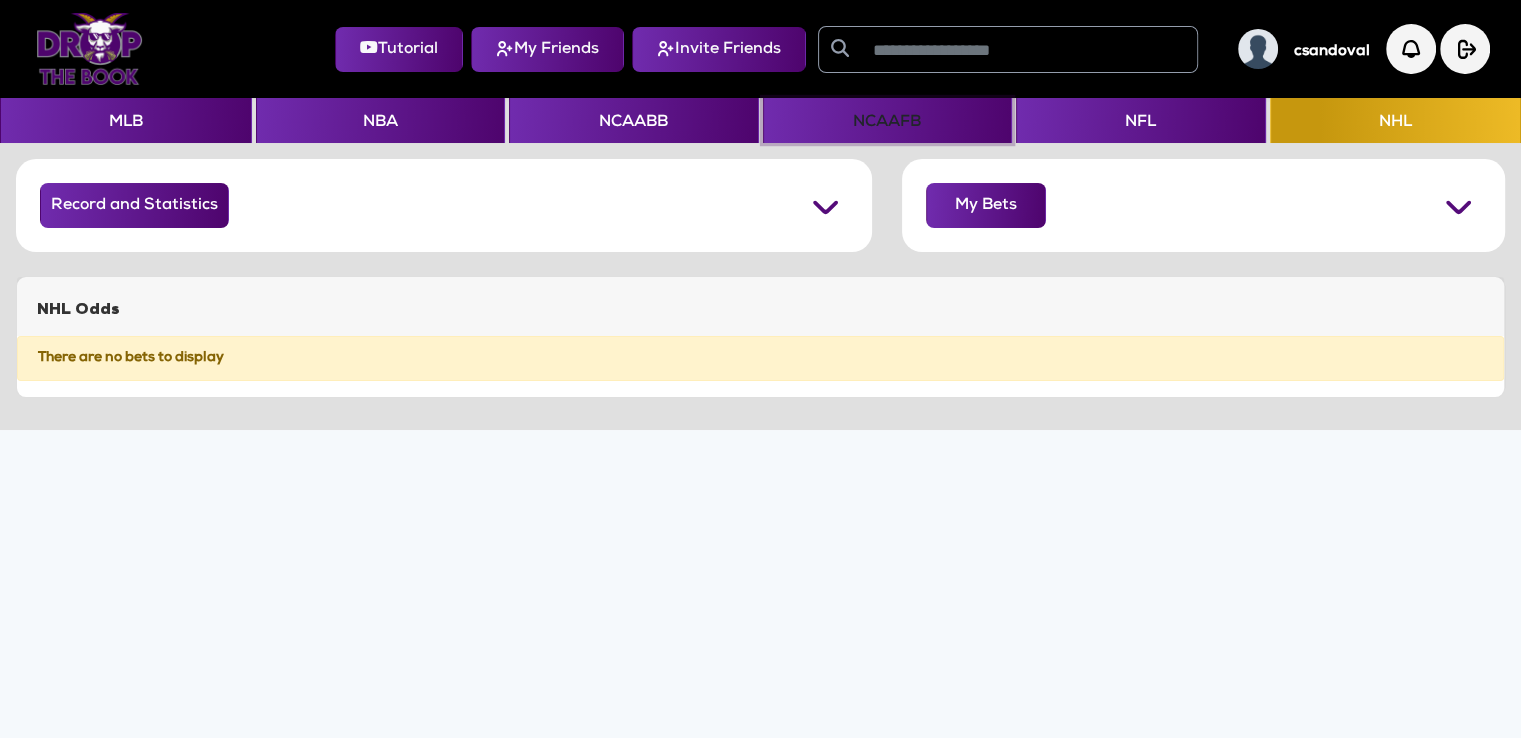 click on "NCAAFB" 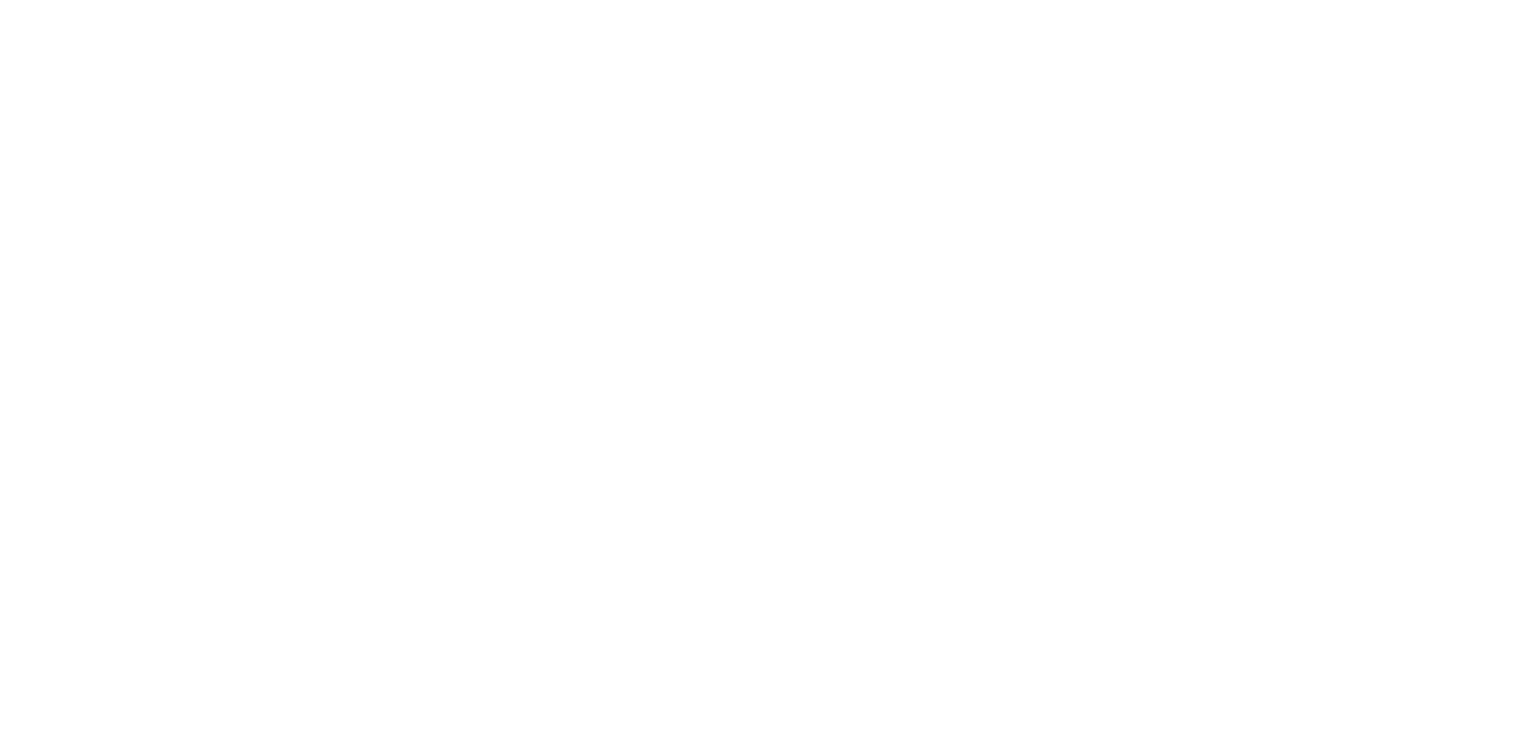scroll, scrollTop: 0, scrollLeft: 0, axis: both 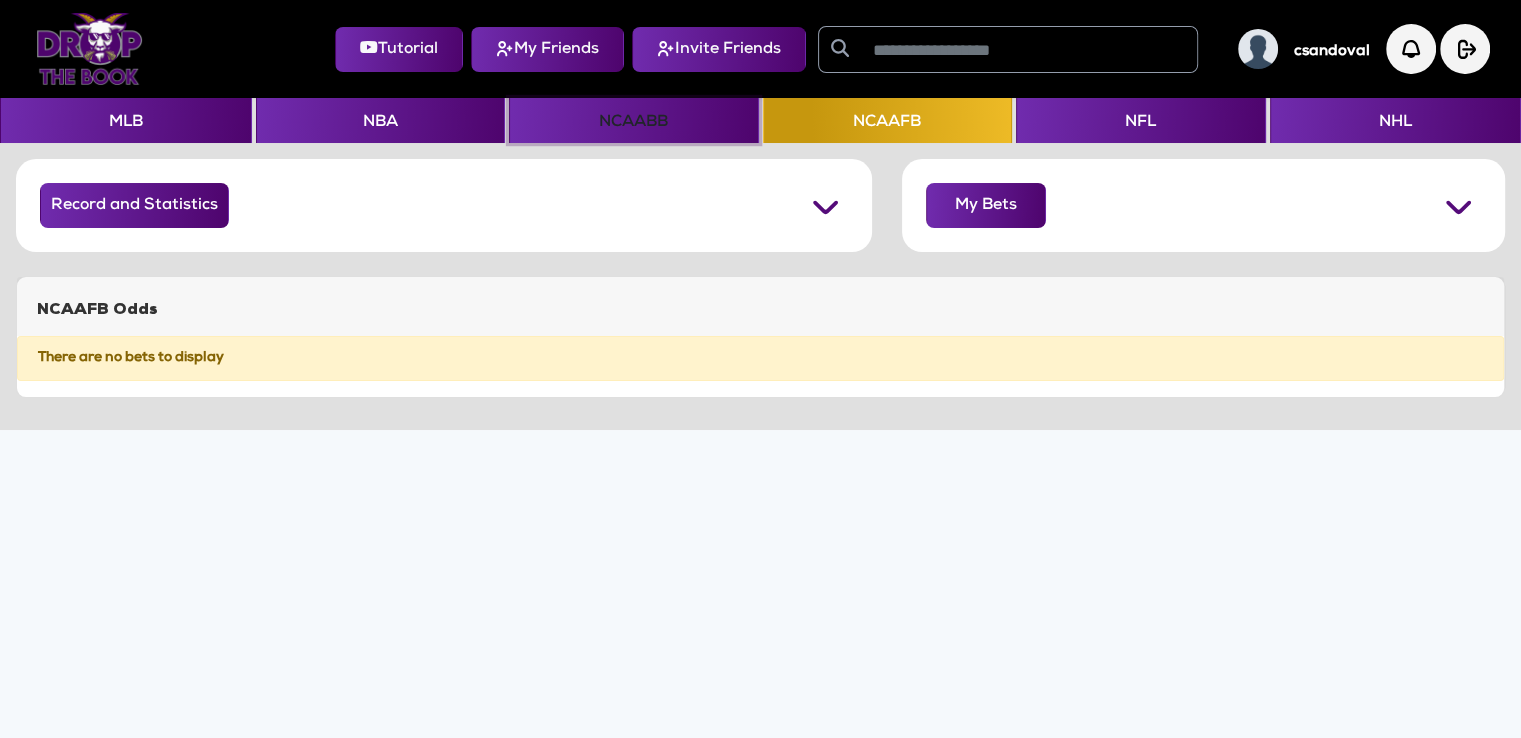 click on "NCAABB" 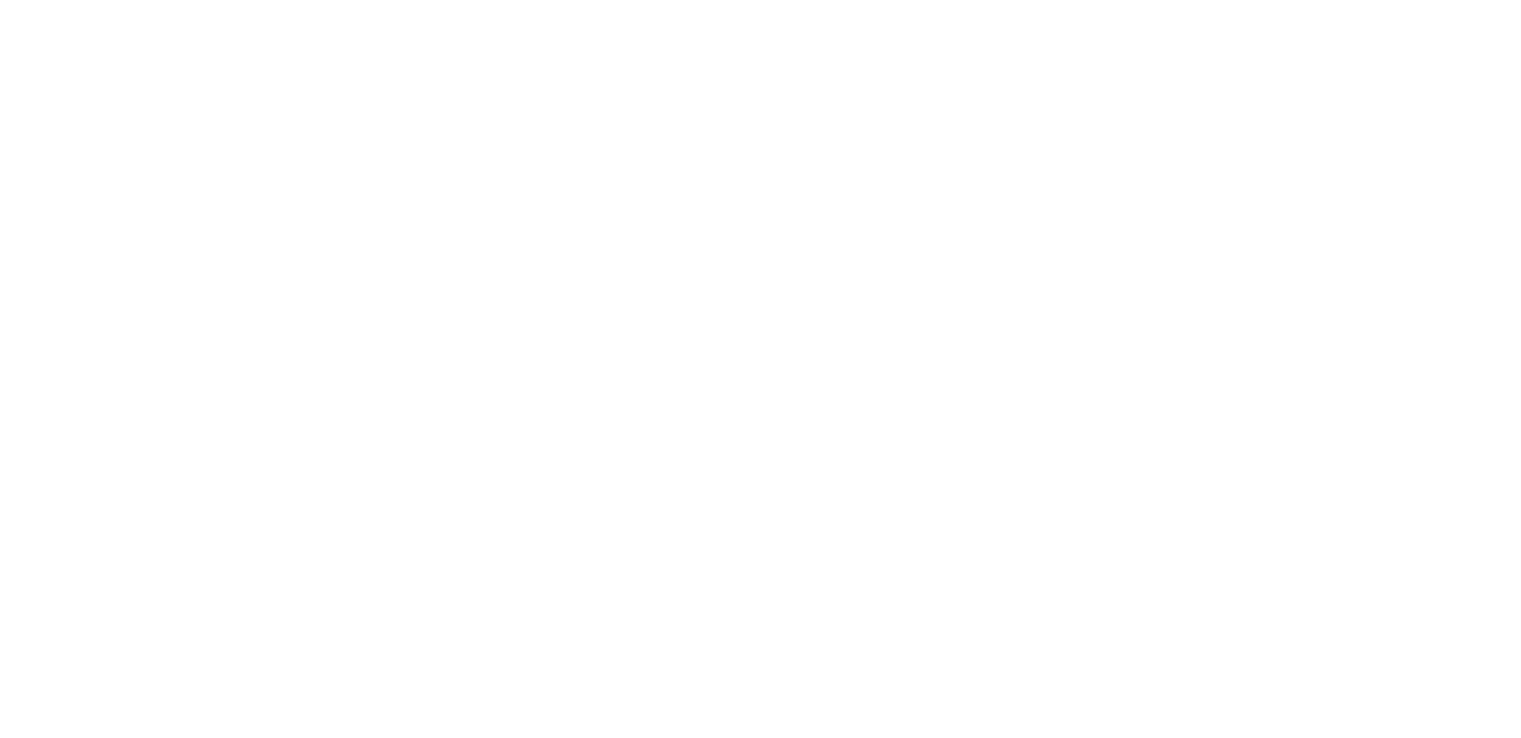 scroll, scrollTop: 0, scrollLeft: 0, axis: both 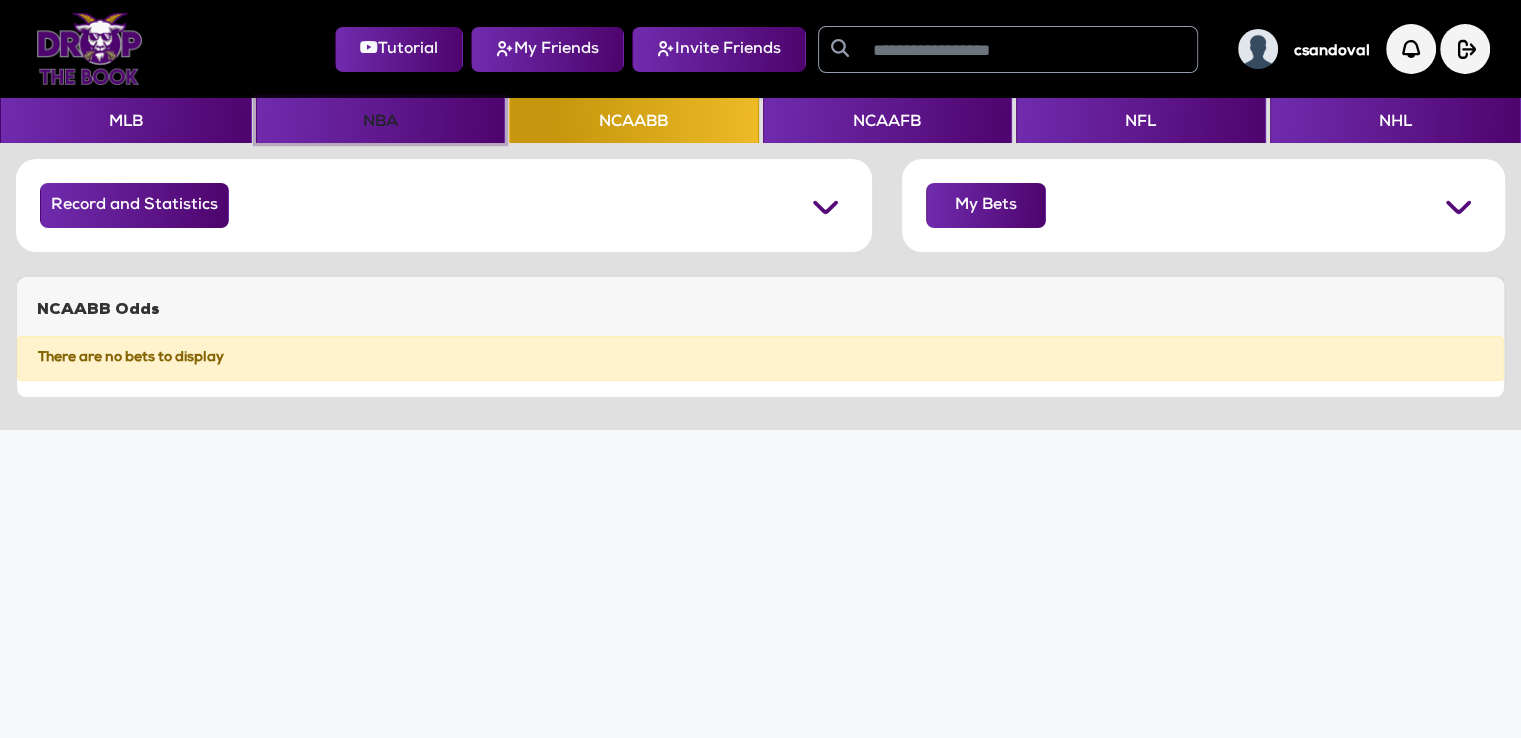 click on "NBA" 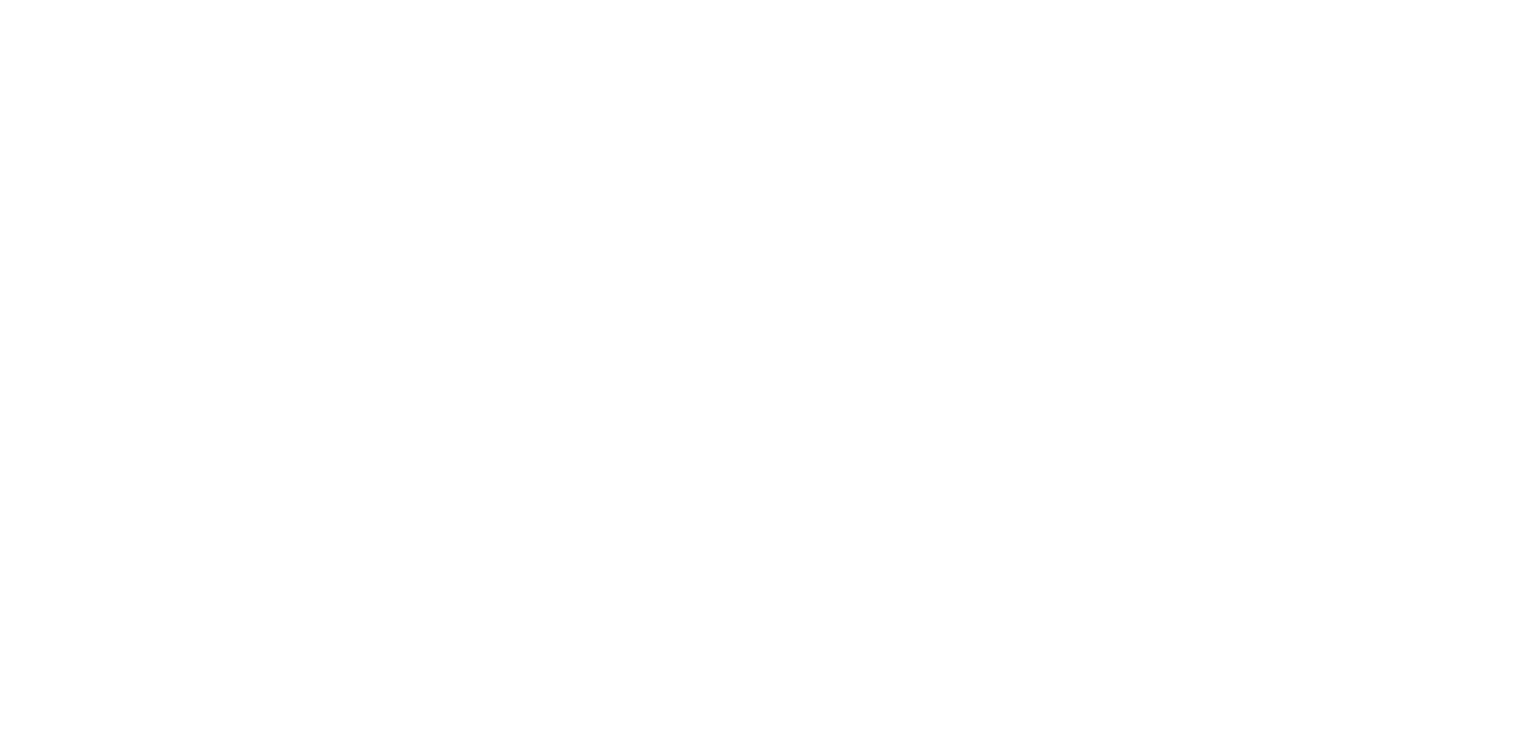 scroll, scrollTop: 0, scrollLeft: 0, axis: both 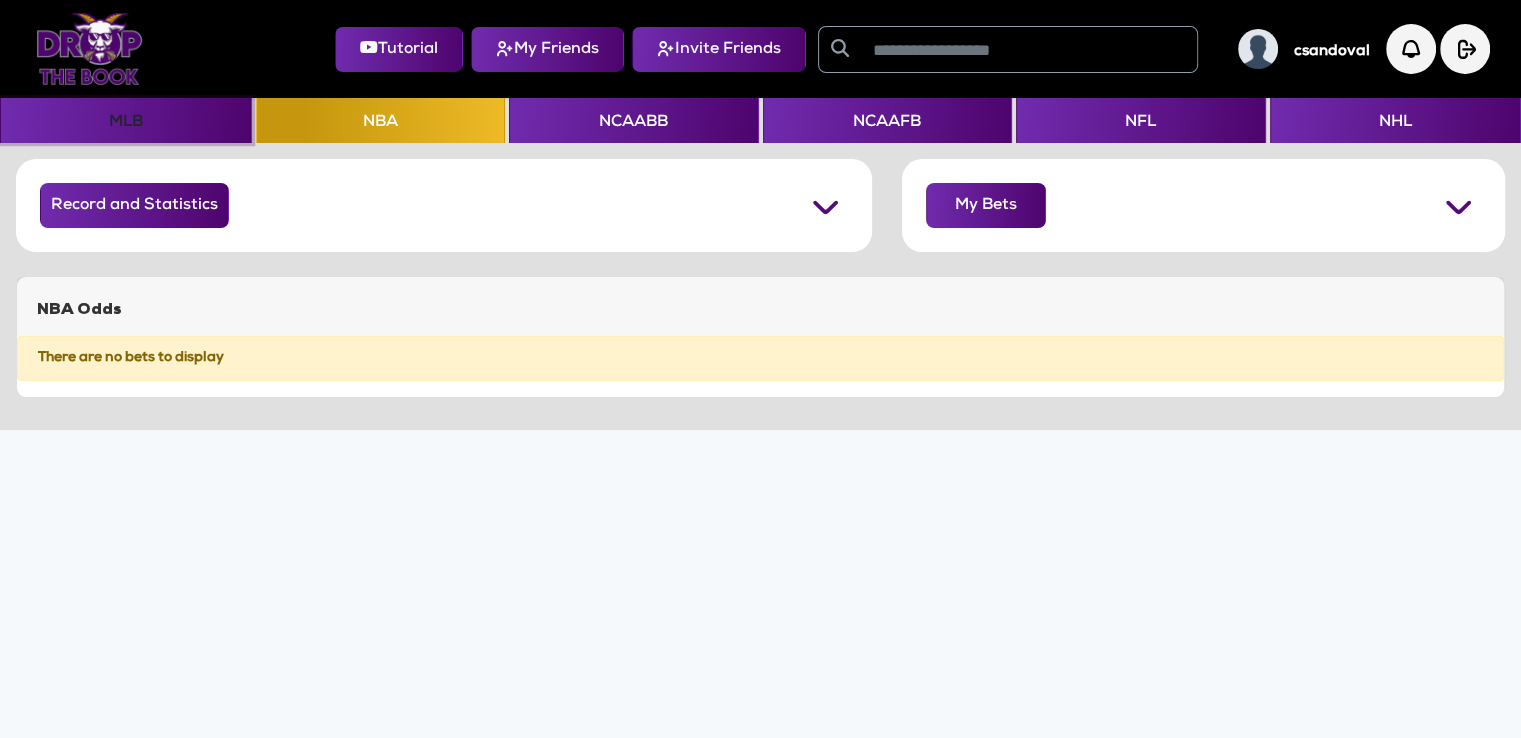 click on "MLB" 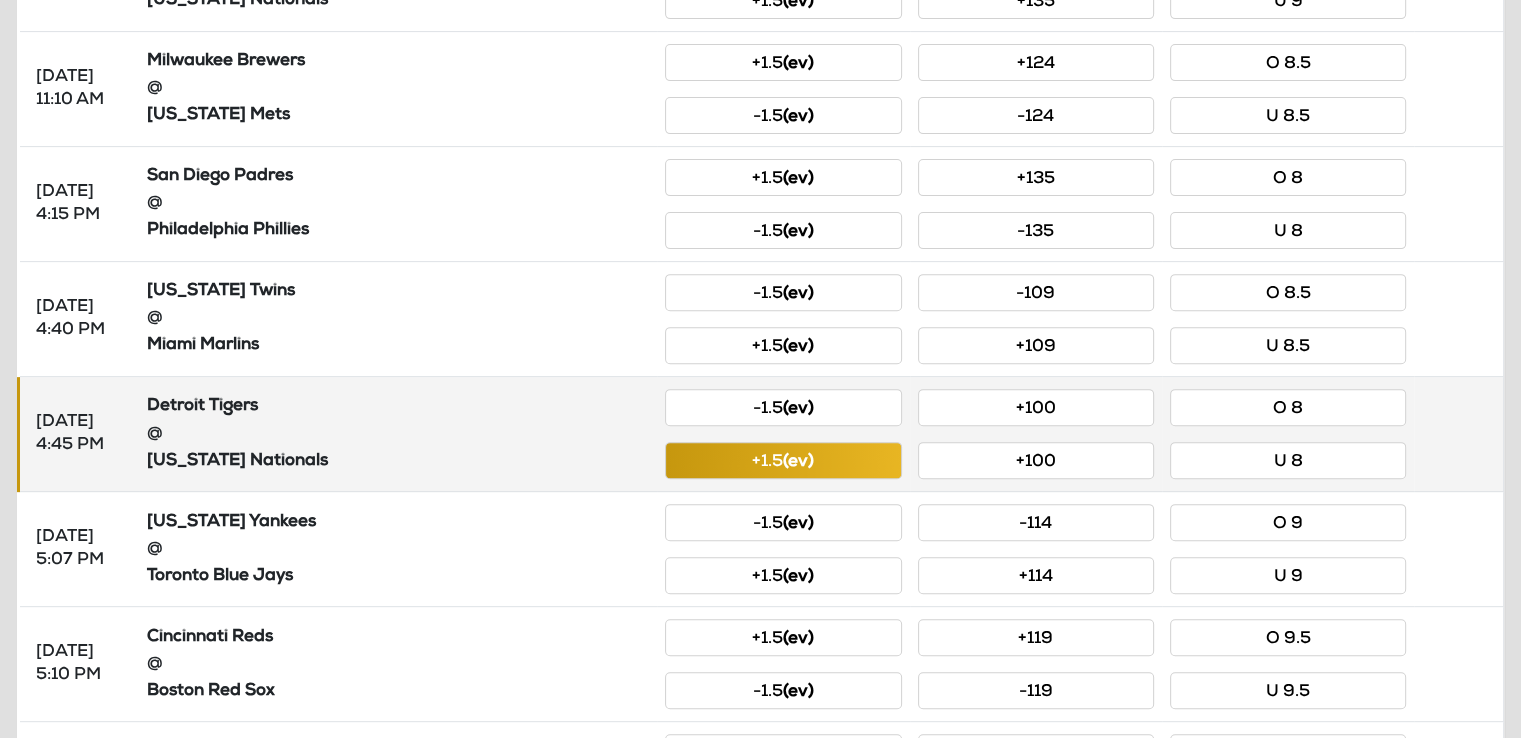 scroll, scrollTop: 932, scrollLeft: 0, axis: vertical 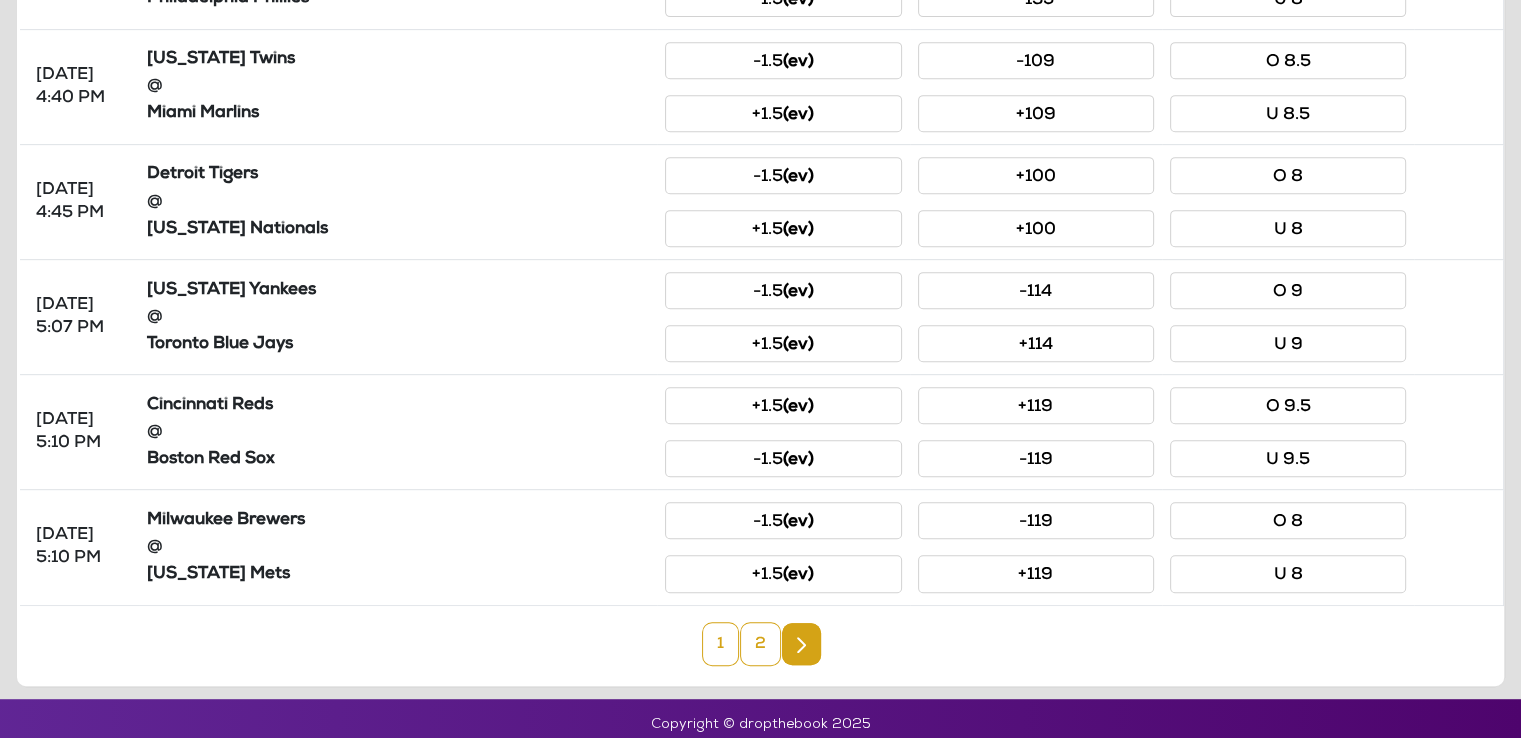 click on "2" 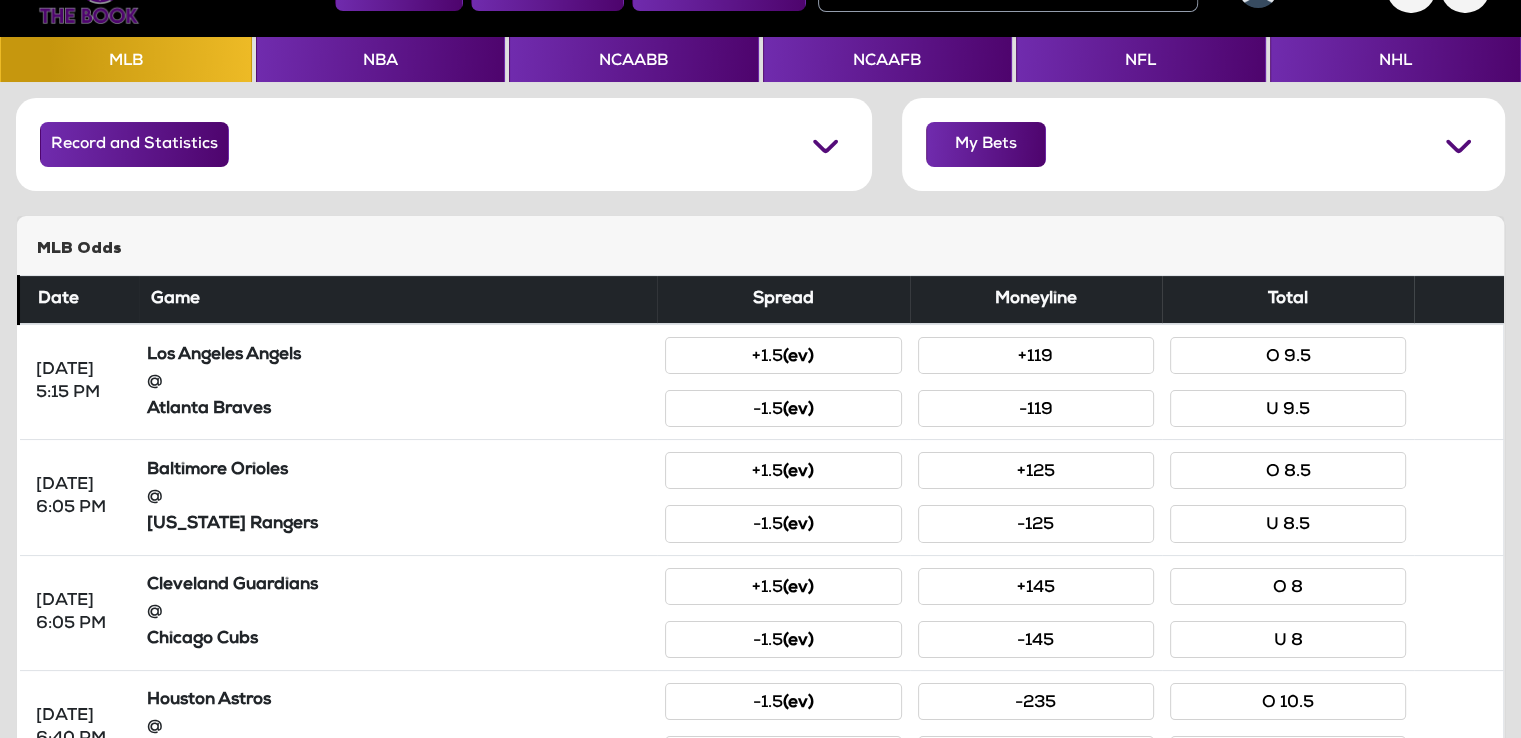 scroll, scrollTop: 0, scrollLeft: 0, axis: both 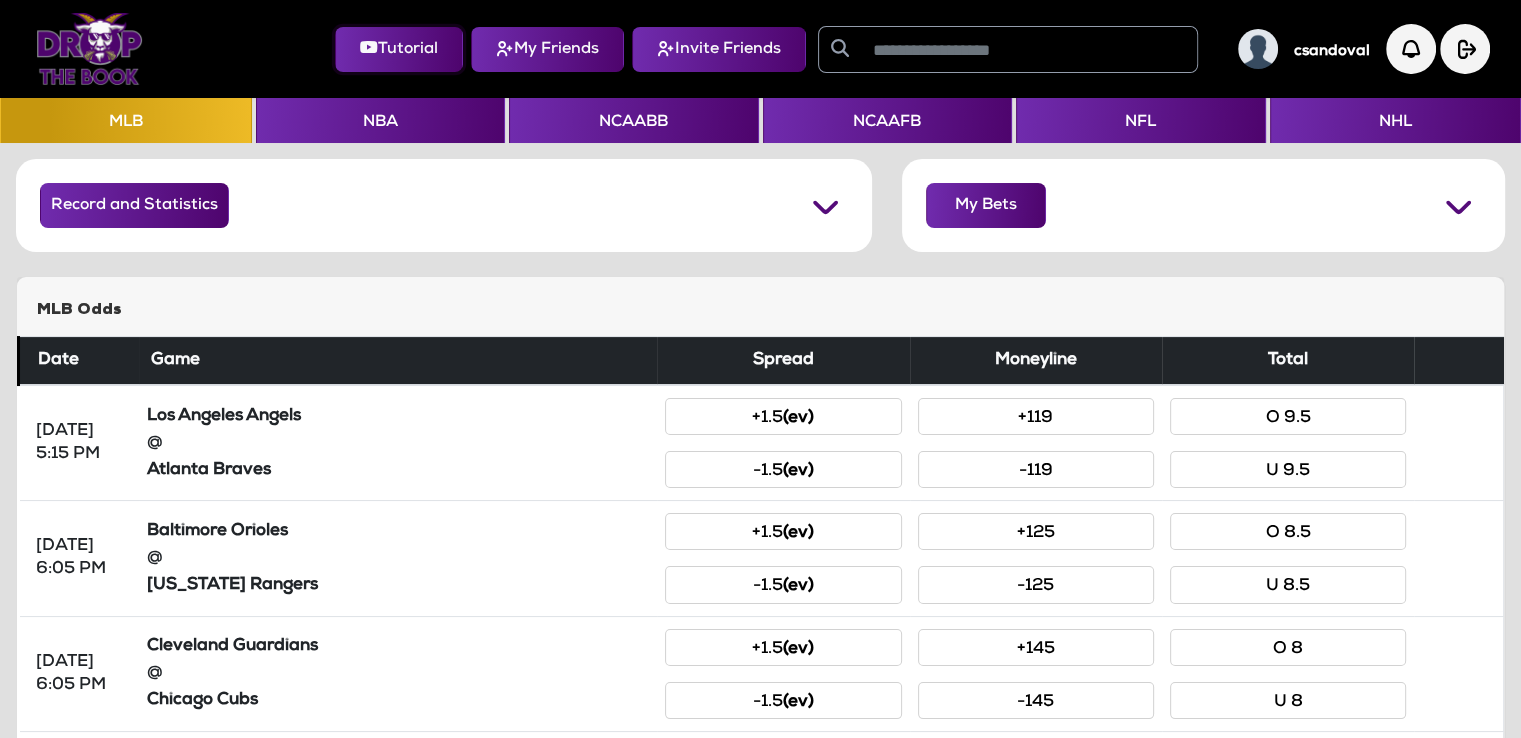 click on "Tutorial" 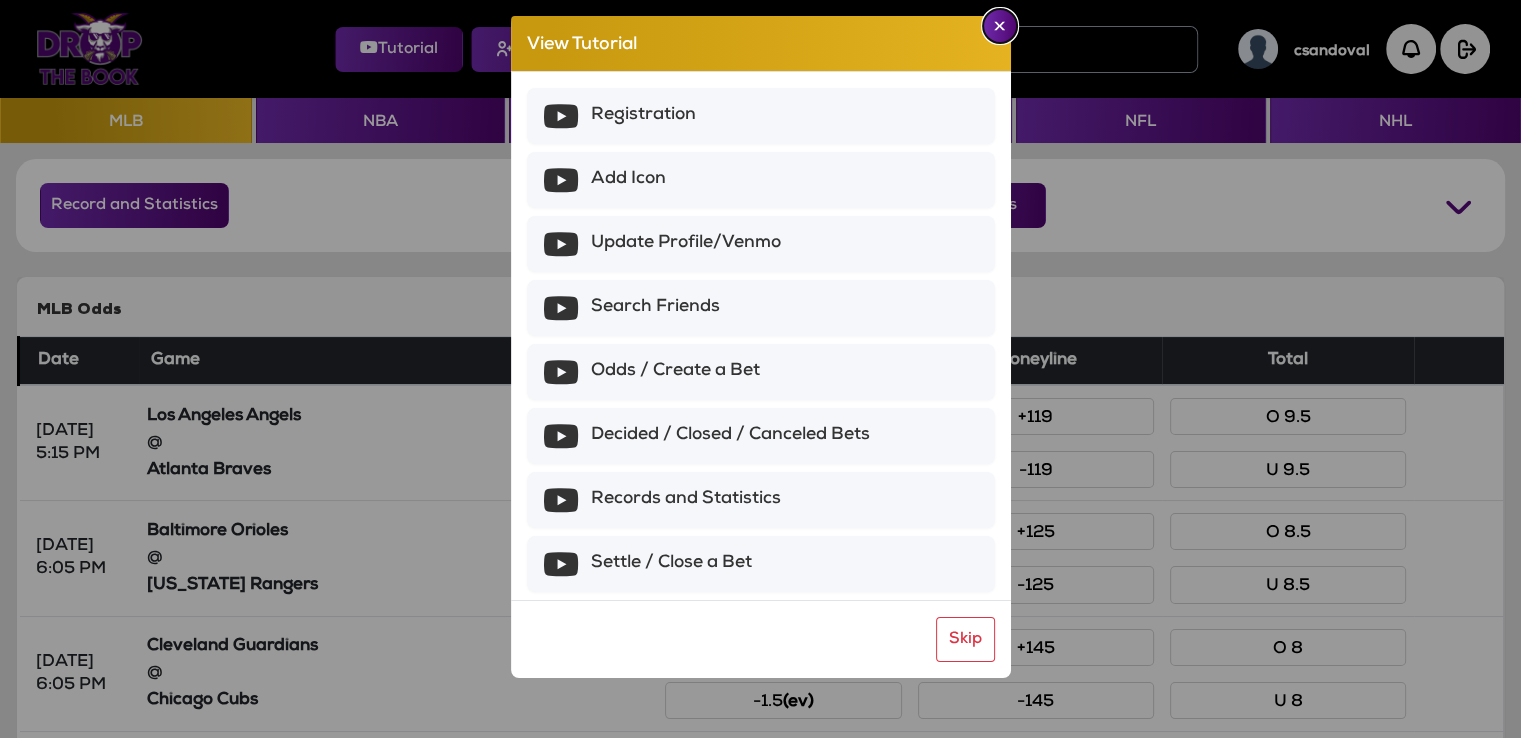 click 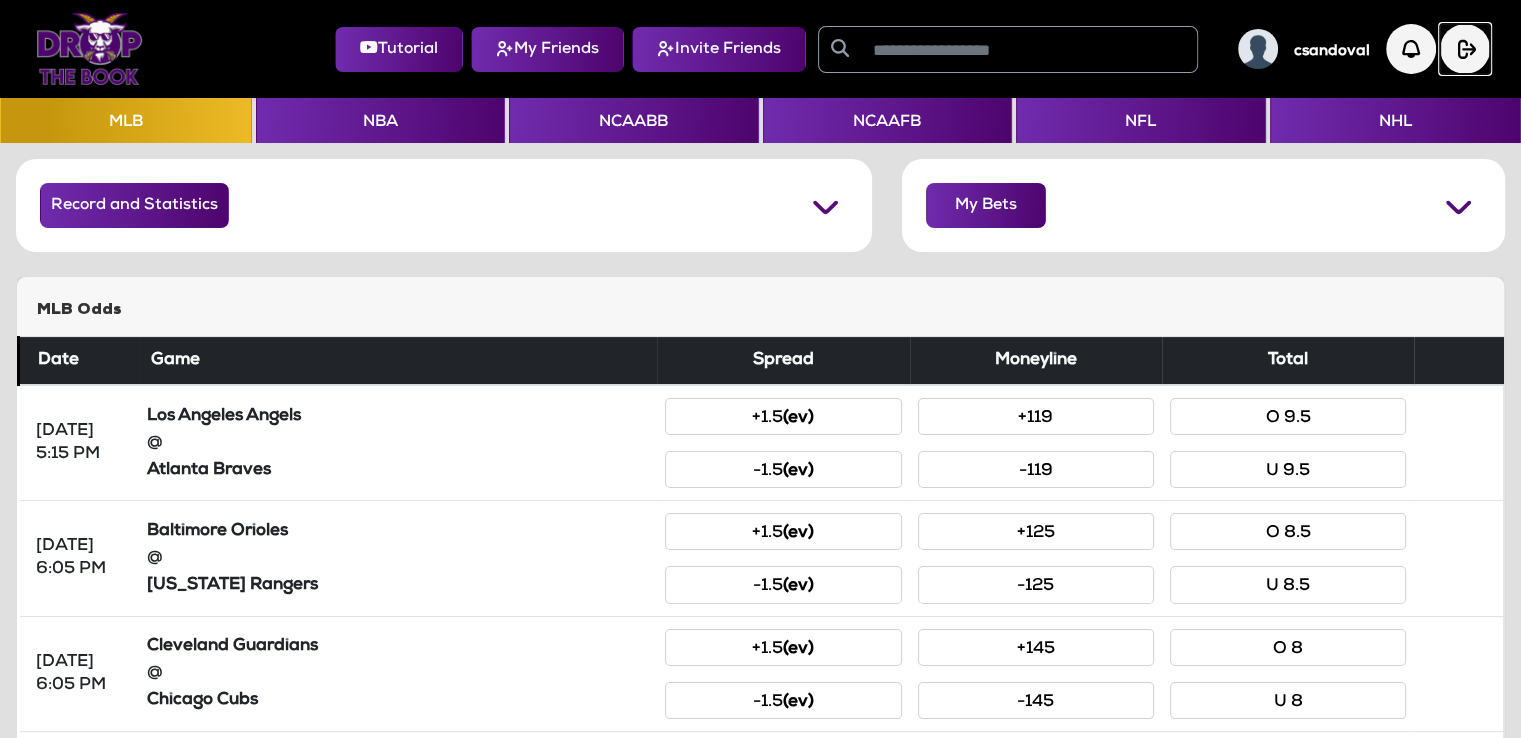 click 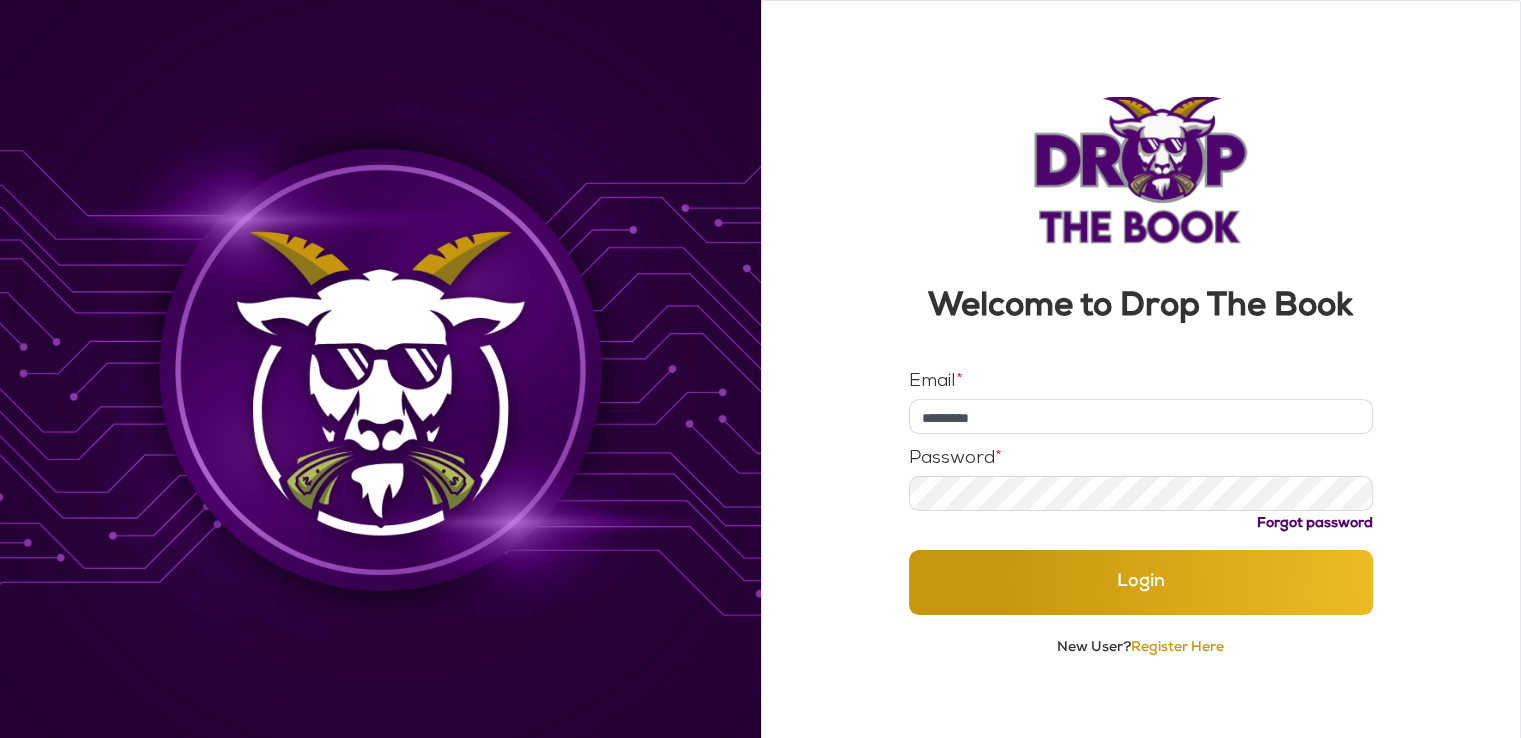click on "*********" at bounding box center [1141, 416] 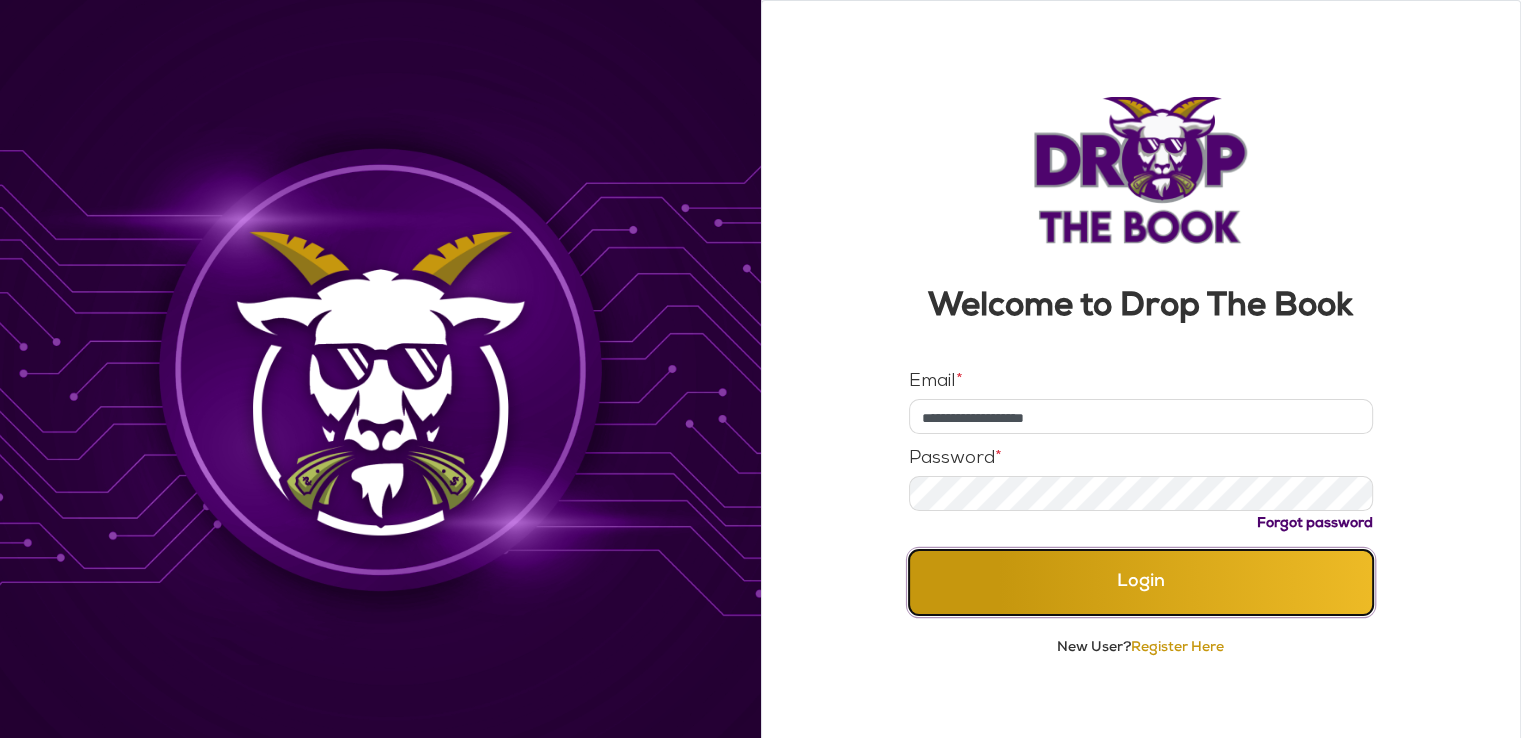 click on "Login" 